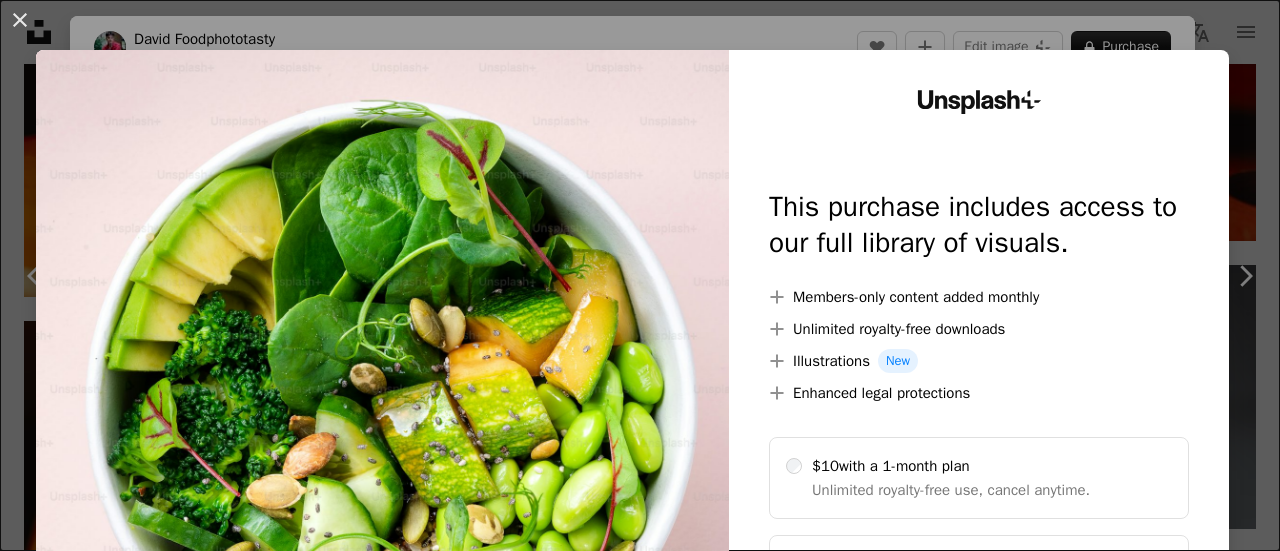 scroll, scrollTop: 47380, scrollLeft: 0, axis: vertical 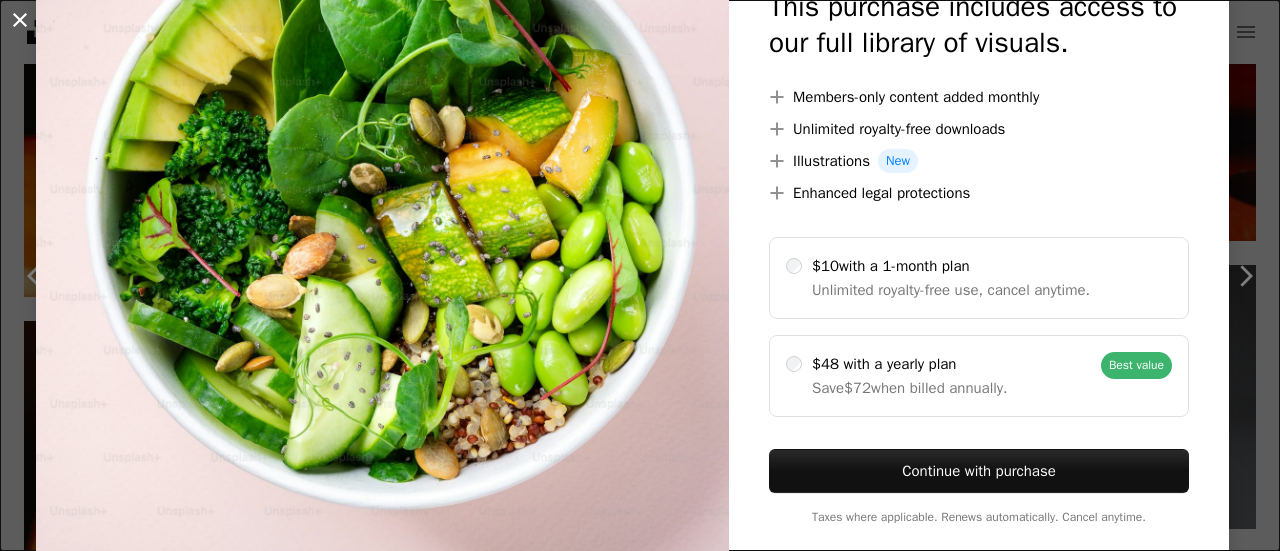 click on "An X shape" at bounding box center (20, 20) 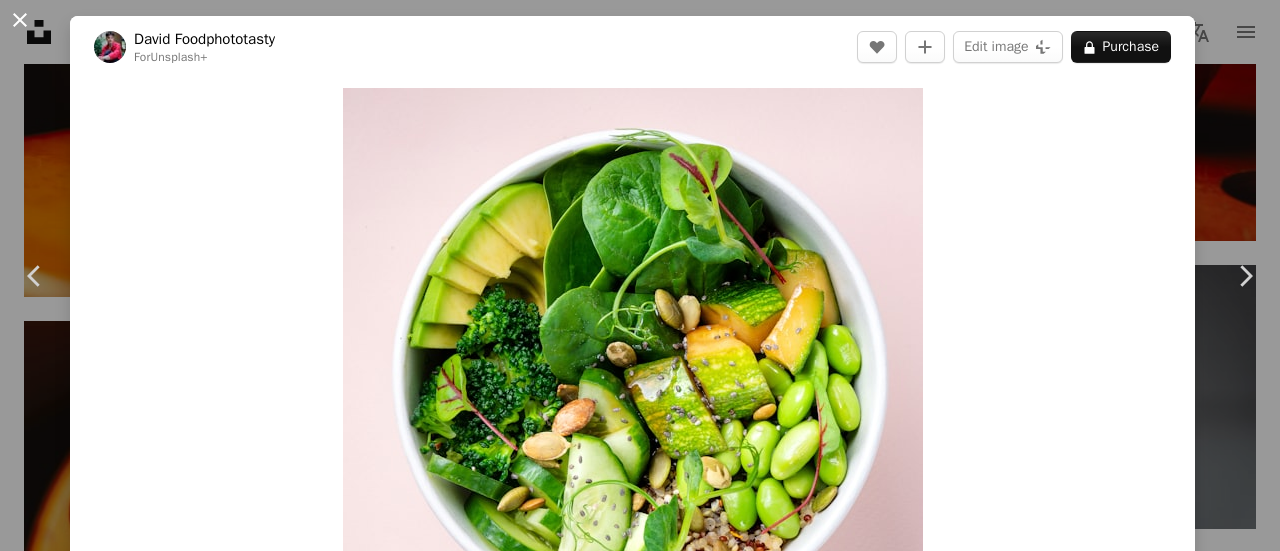 click on "An X shape" at bounding box center (20, 20) 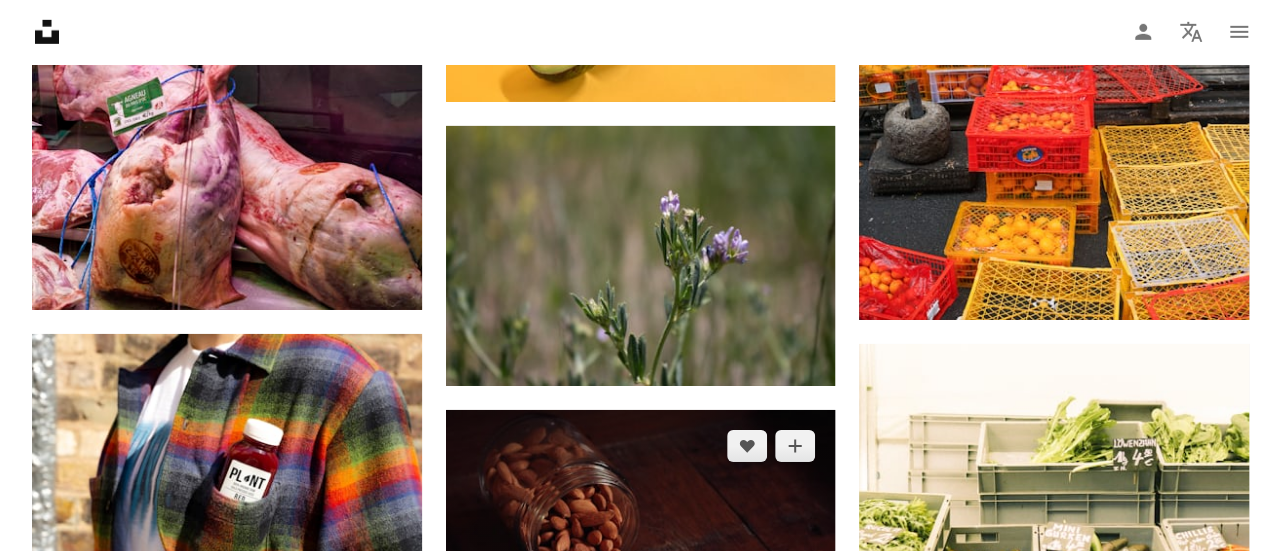 scroll, scrollTop: 48880, scrollLeft: 0, axis: vertical 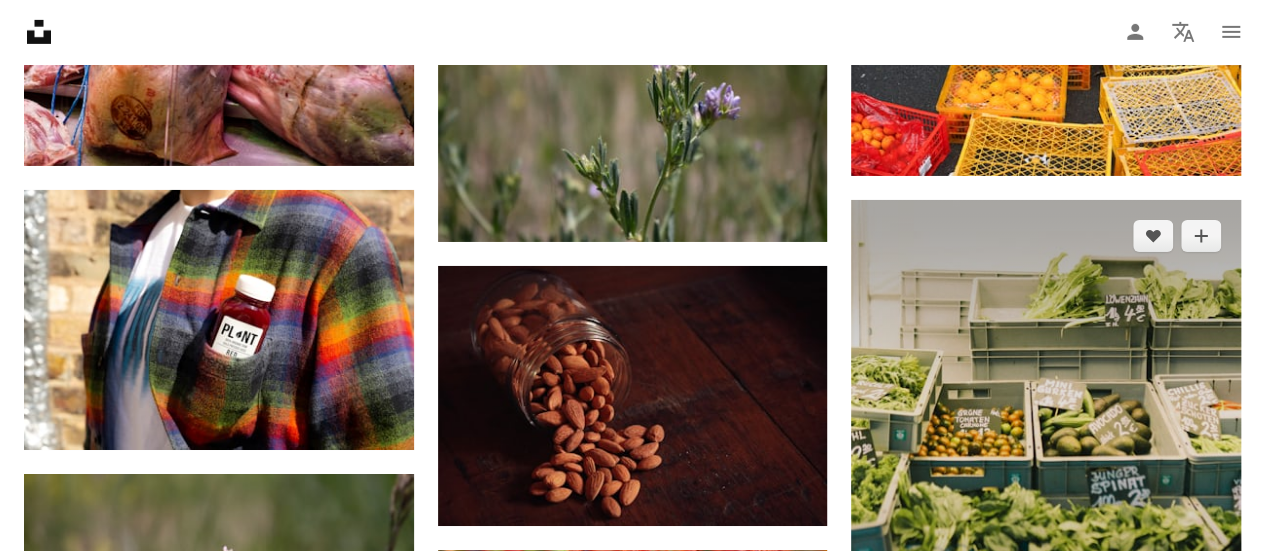 click at bounding box center [1046, 443] 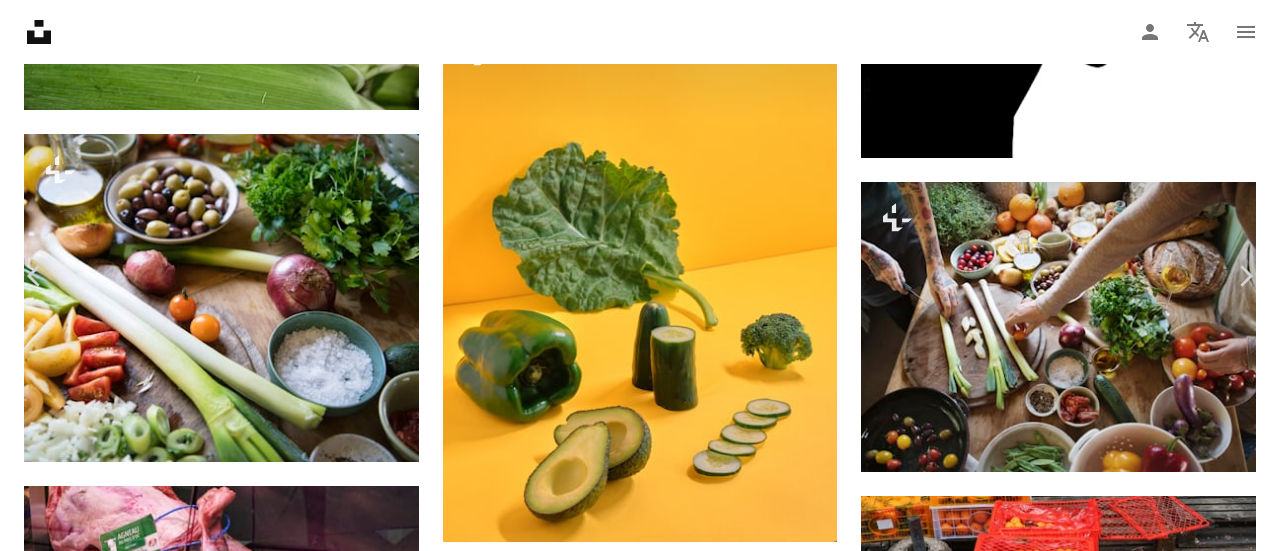 scroll, scrollTop: 3700, scrollLeft: 0, axis: vertical 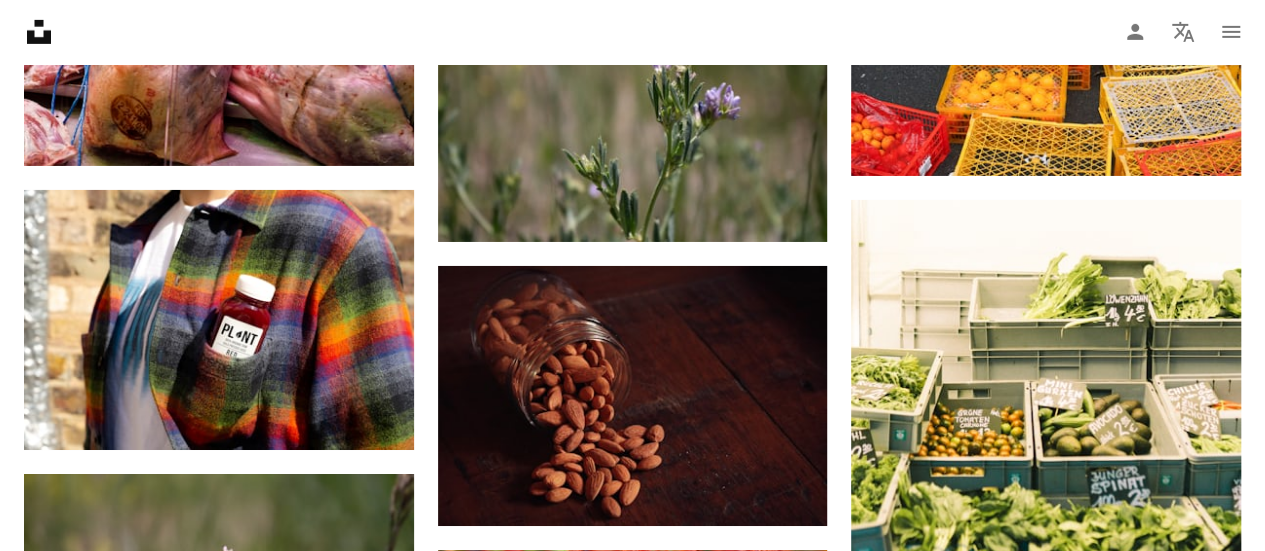 click on "Unsplash logo Unsplash Home" 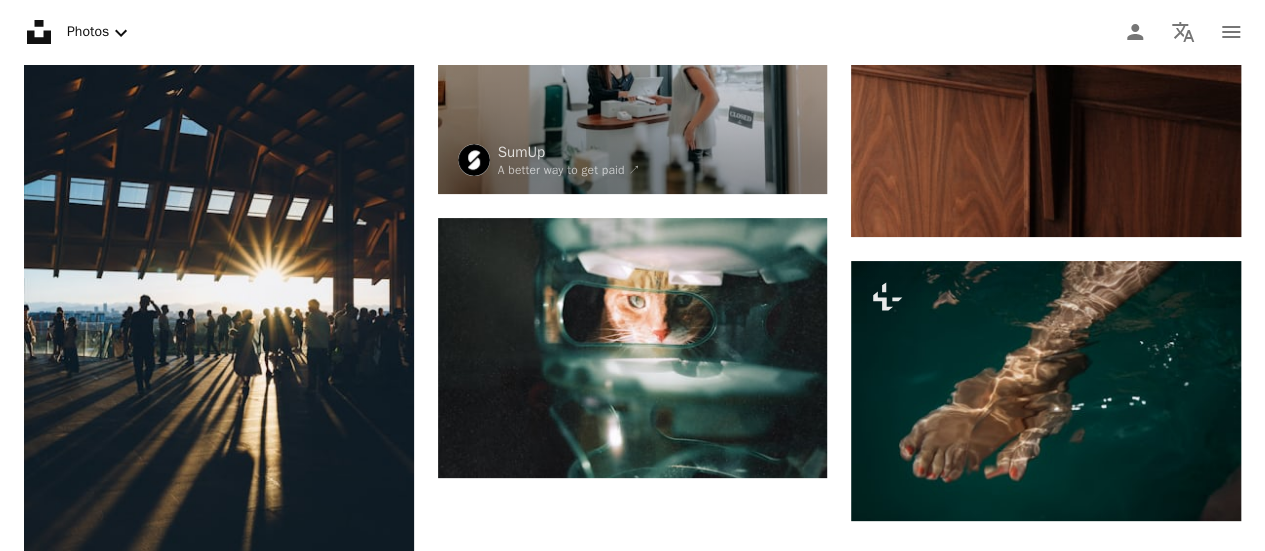 scroll, scrollTop: 0, scrollLeft: 0, axis: both 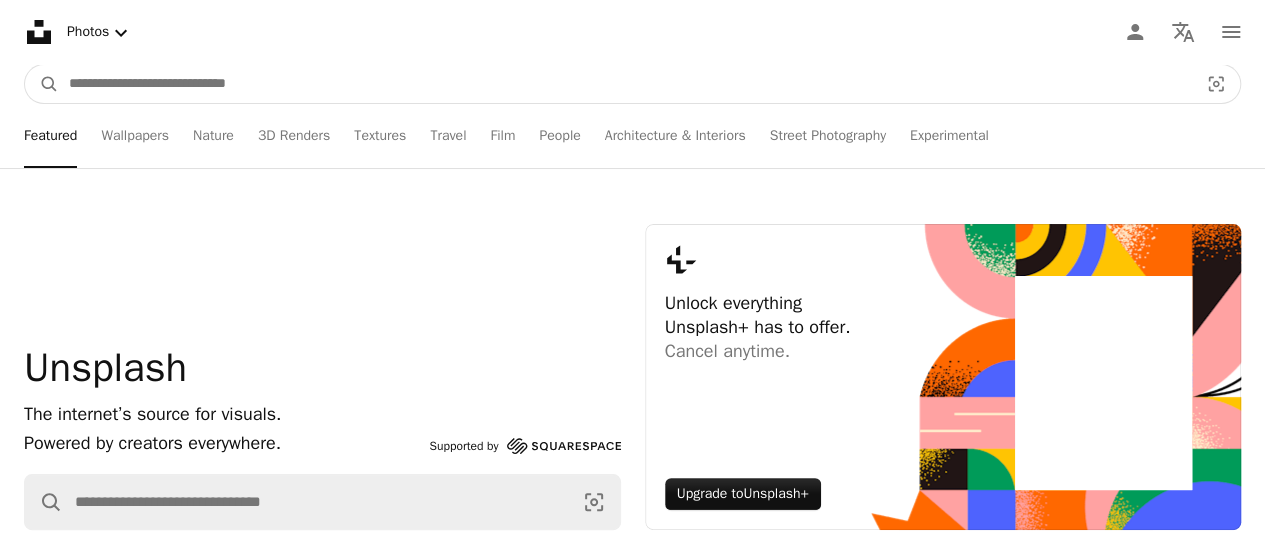 click at bounding box center (625, 84) 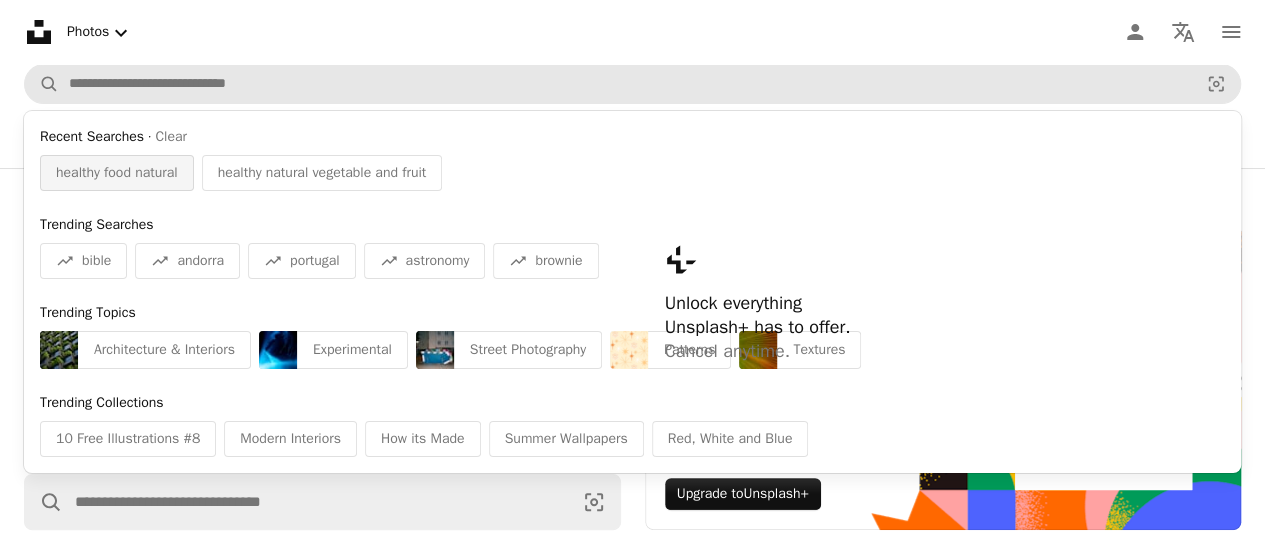 click on "healthy food natural" at bounding box center (117, 173) 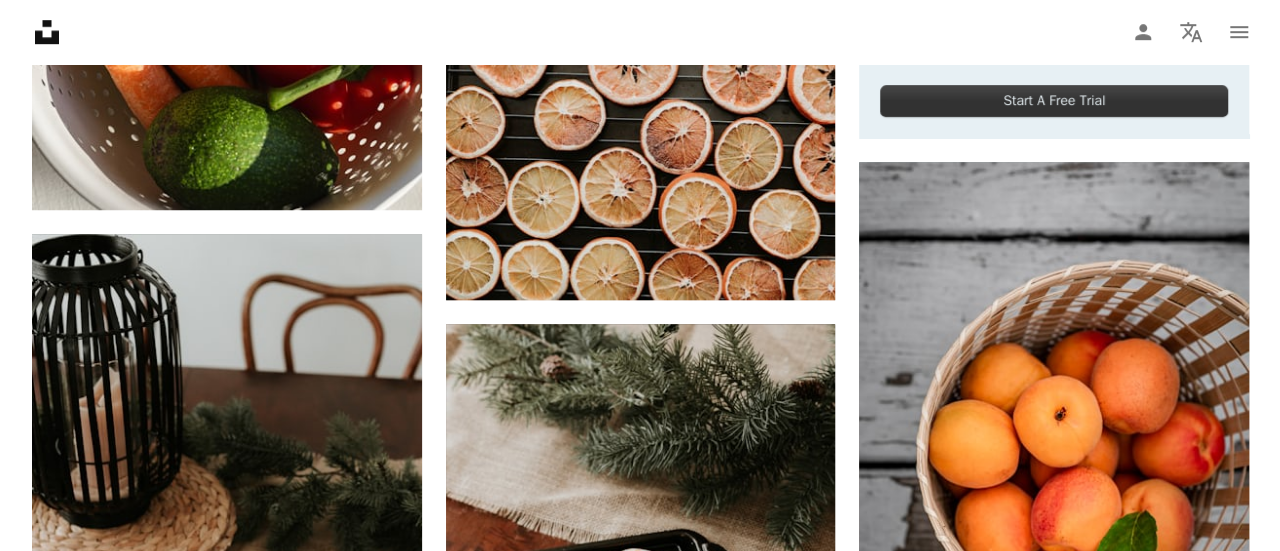 scroll, scrollTop: 400, scrollLeft: 0, axis: vertical 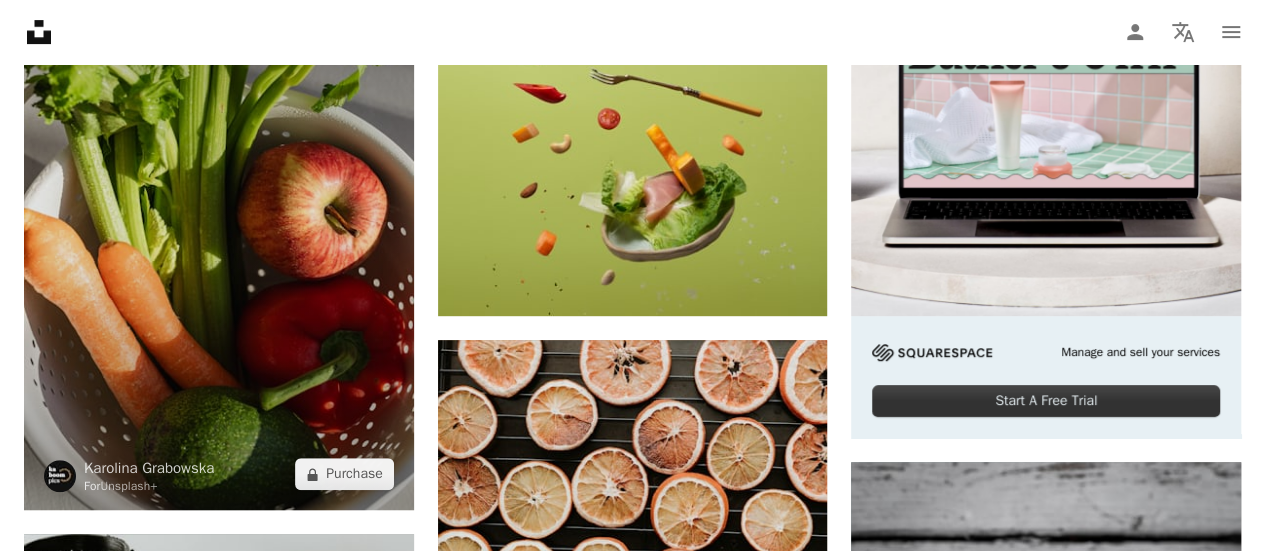 click at bounding box center [219, 218] 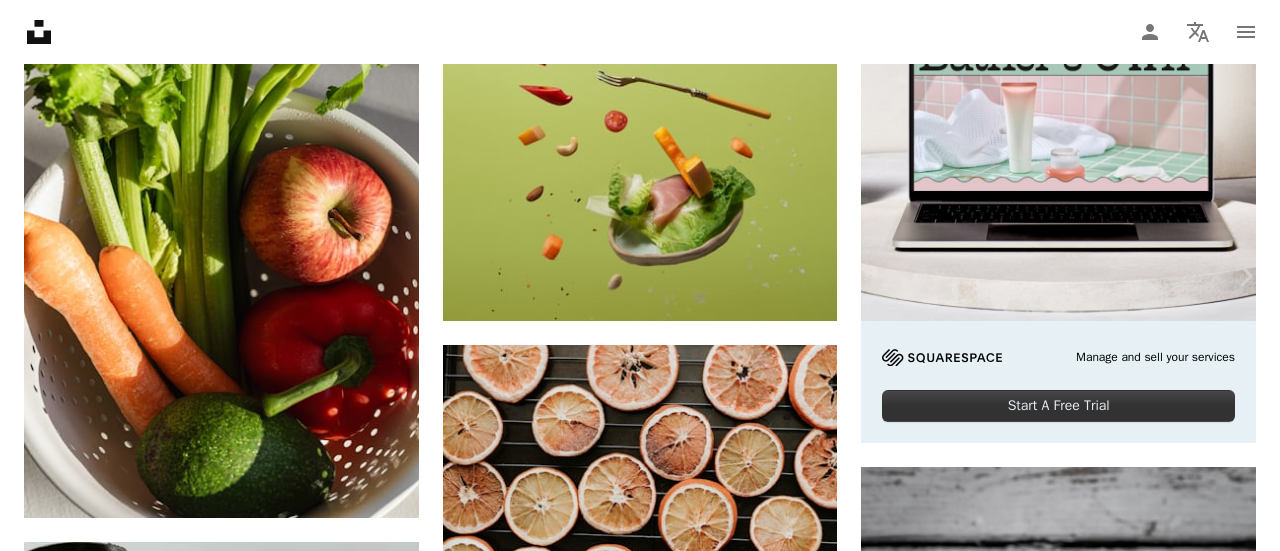 scroll, scrollTop: 1400, scrollLeft: 0, axis: vertical 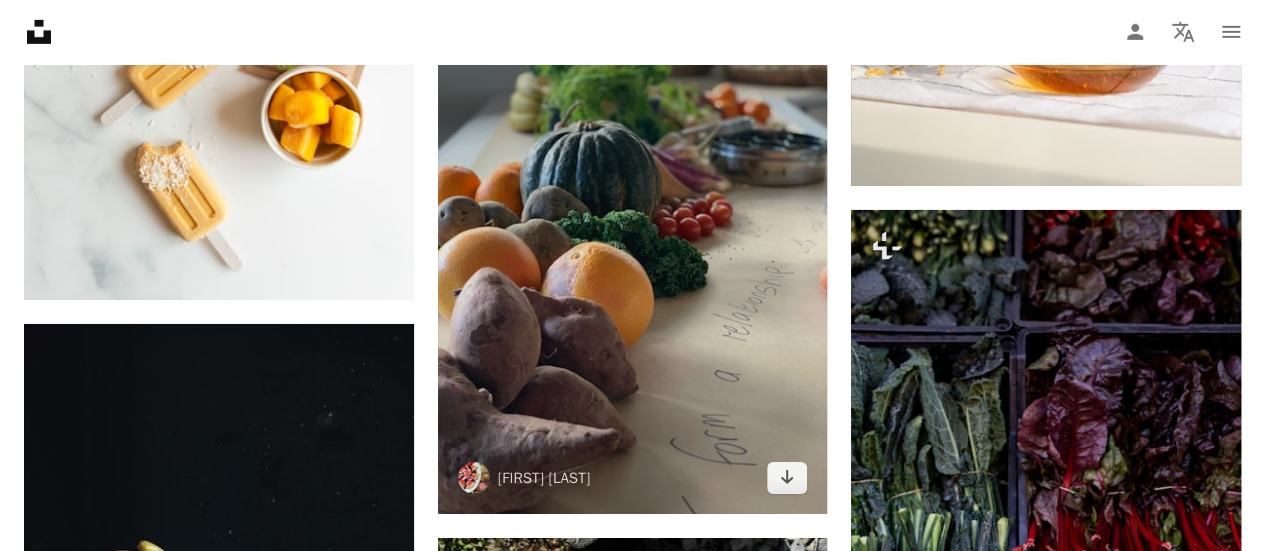 click at bounding box center (633, 254) 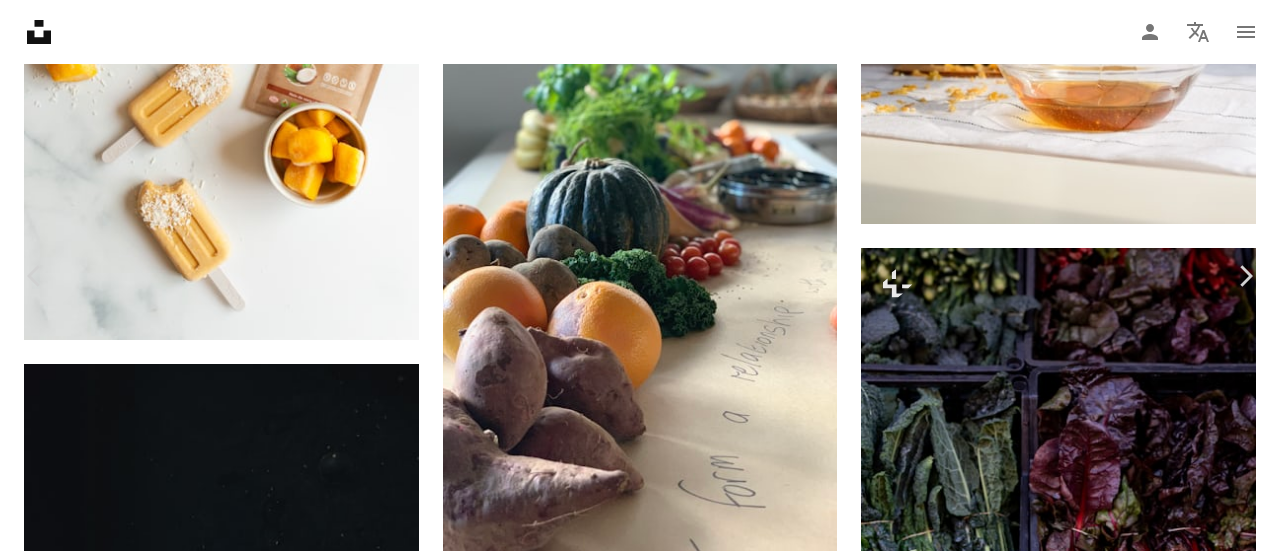 scroll, scrollTop: 0, scrollLeft: 0, axis: both 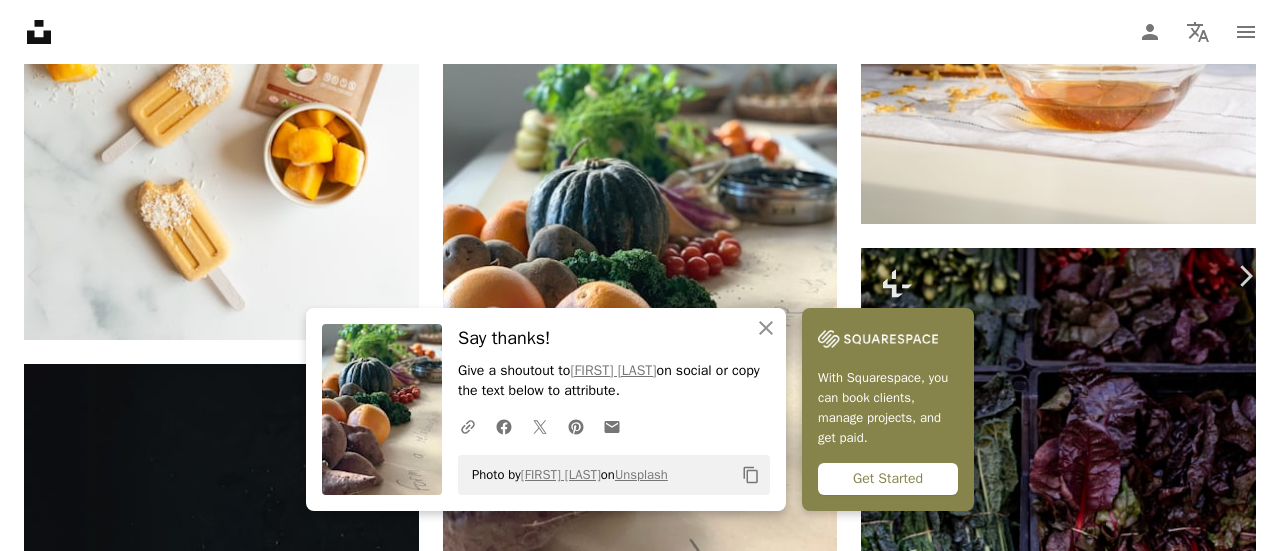 click on "Chevron down" 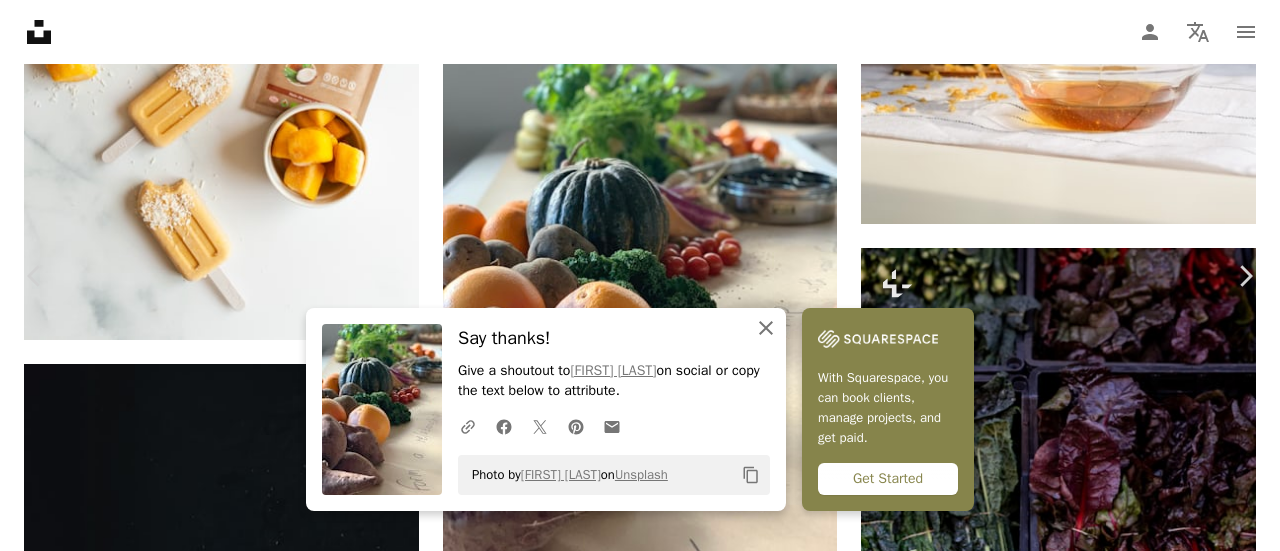 click on "An X shape" 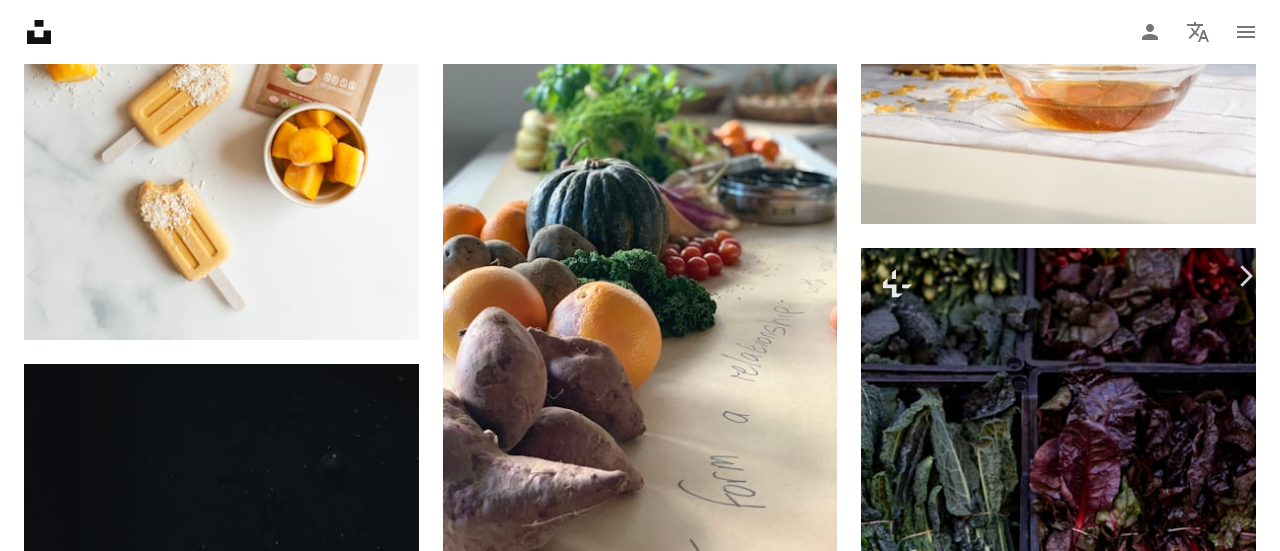 scroll, scrollTop: 13441, scrollLeft: 0, axis: vertical 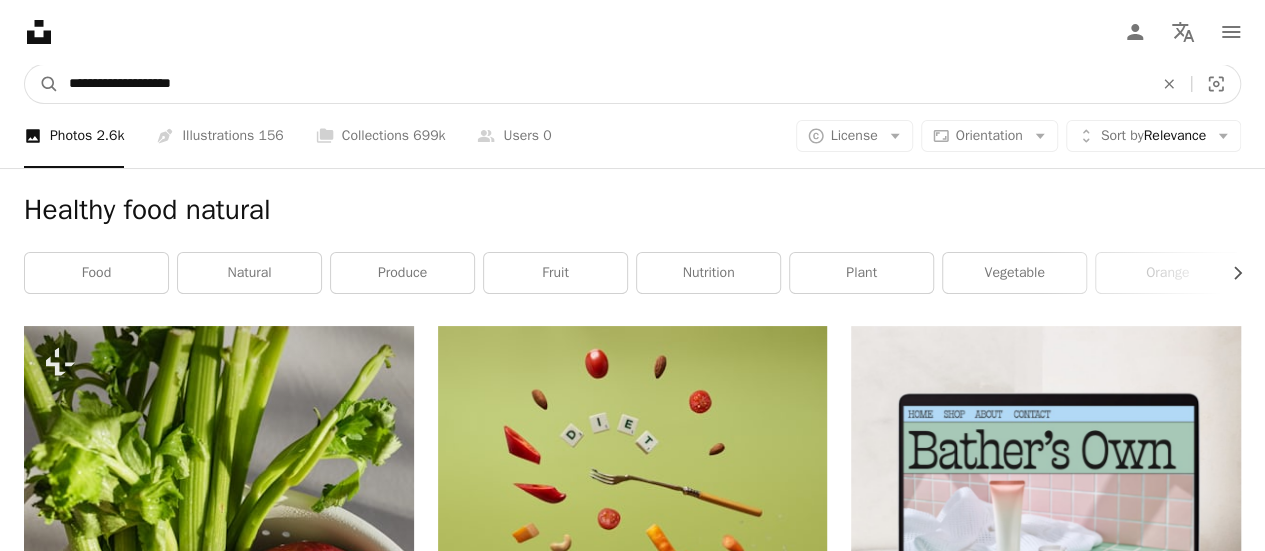 click on "**********" at bounding box center (603, 84) 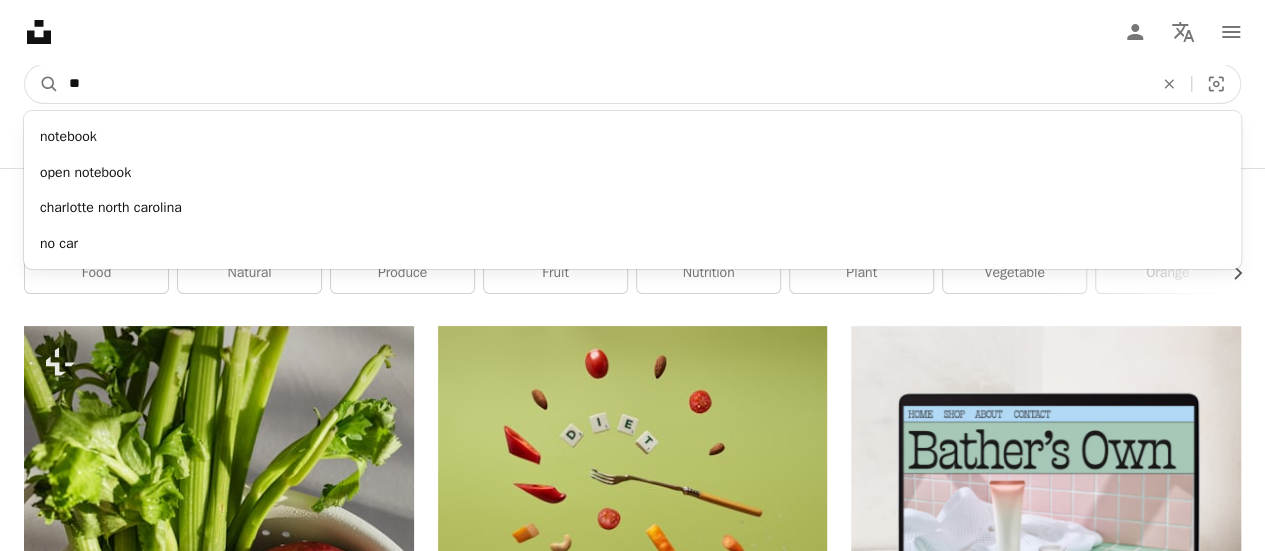 type on "*" 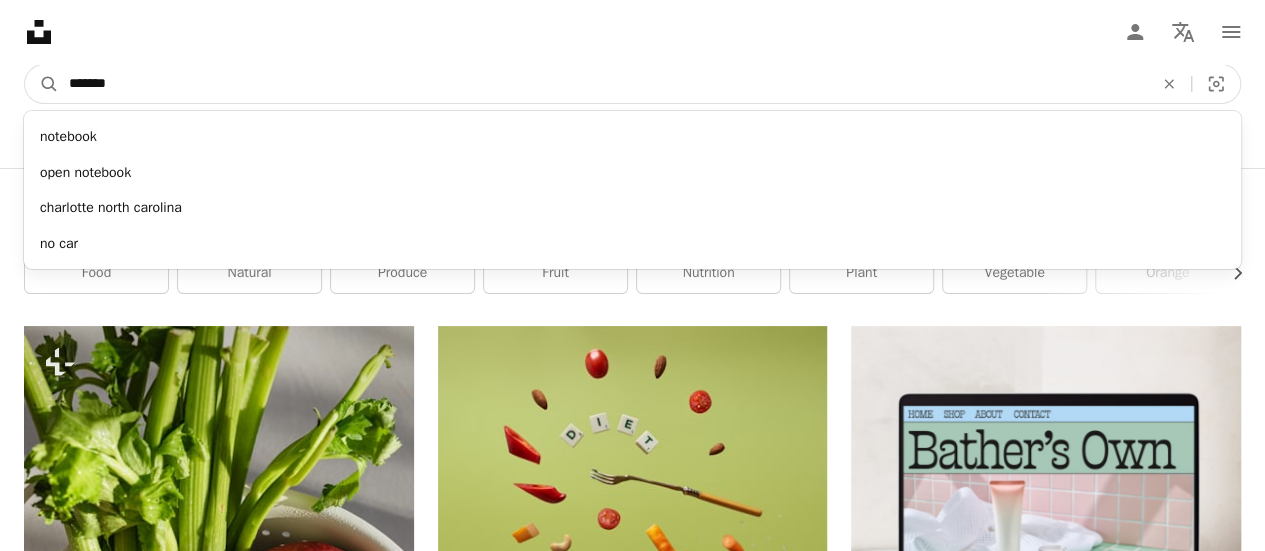 type on "********" 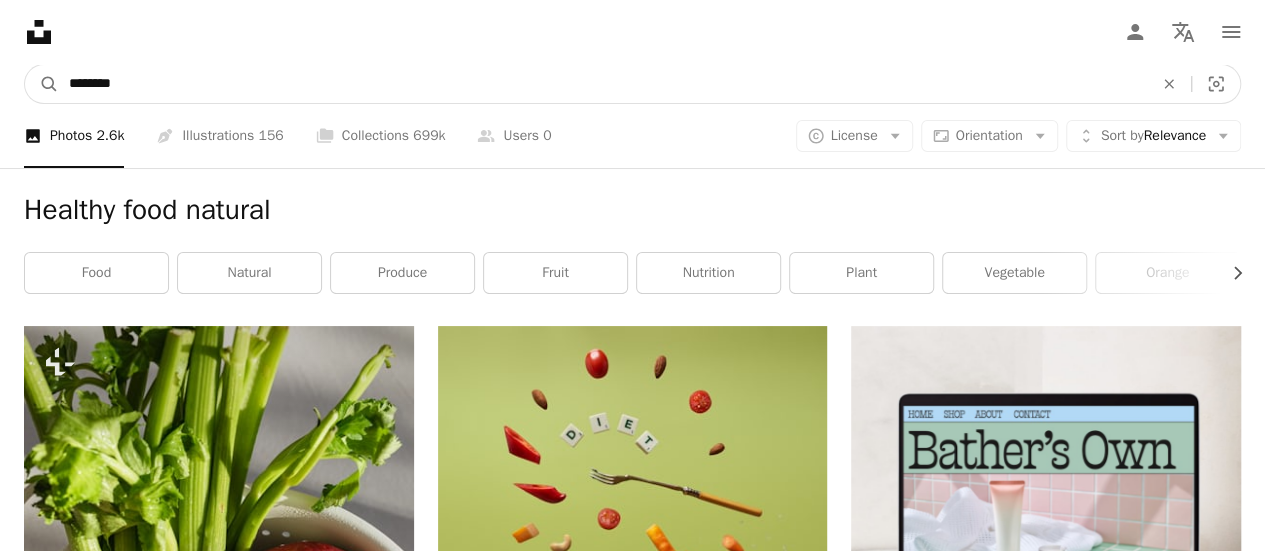 click on "A magnifying glass" at bounding box center [42, 84] 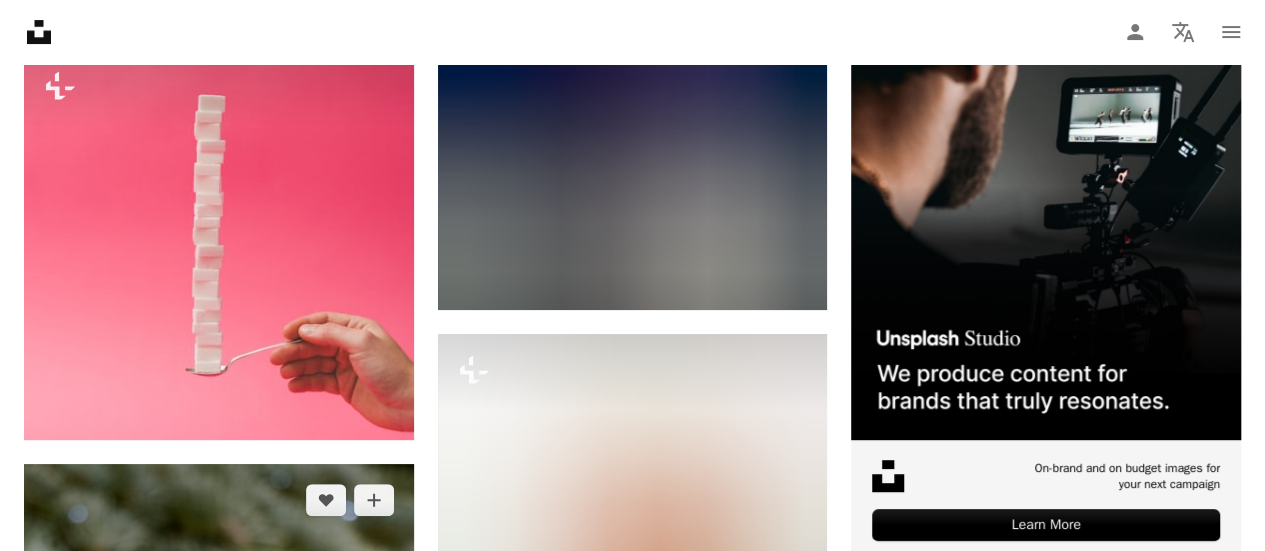 scroll, scrollTop: 0, scrollLeft: 0, axis: both 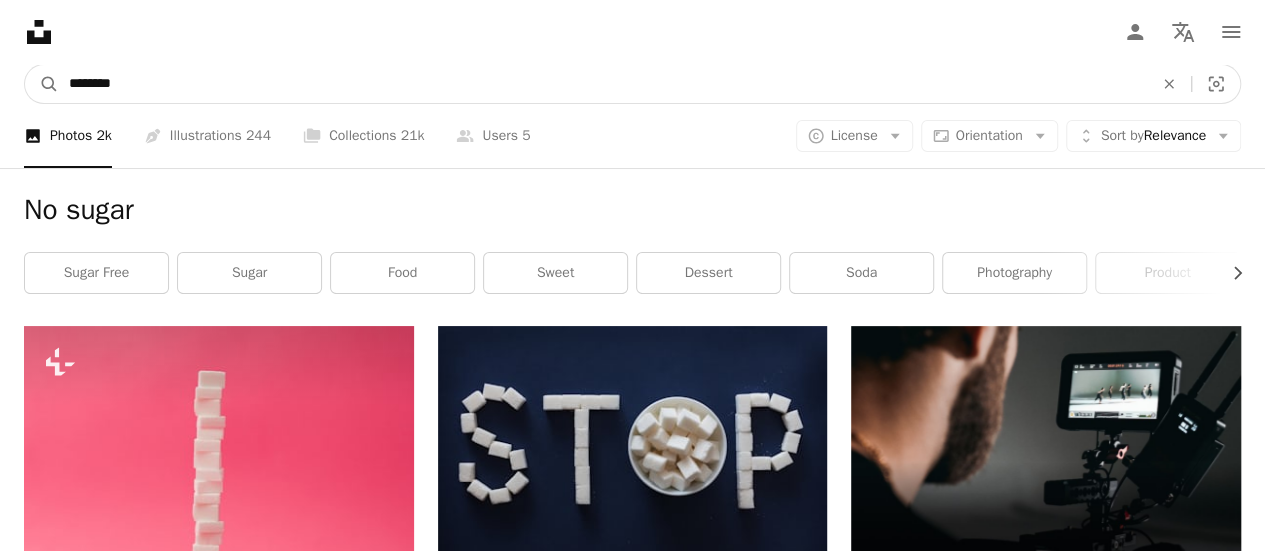 drag, startPoint x: 84, startPoint y: 83, endPoint x: 63, endPoint y: 79, distance: 21.377558 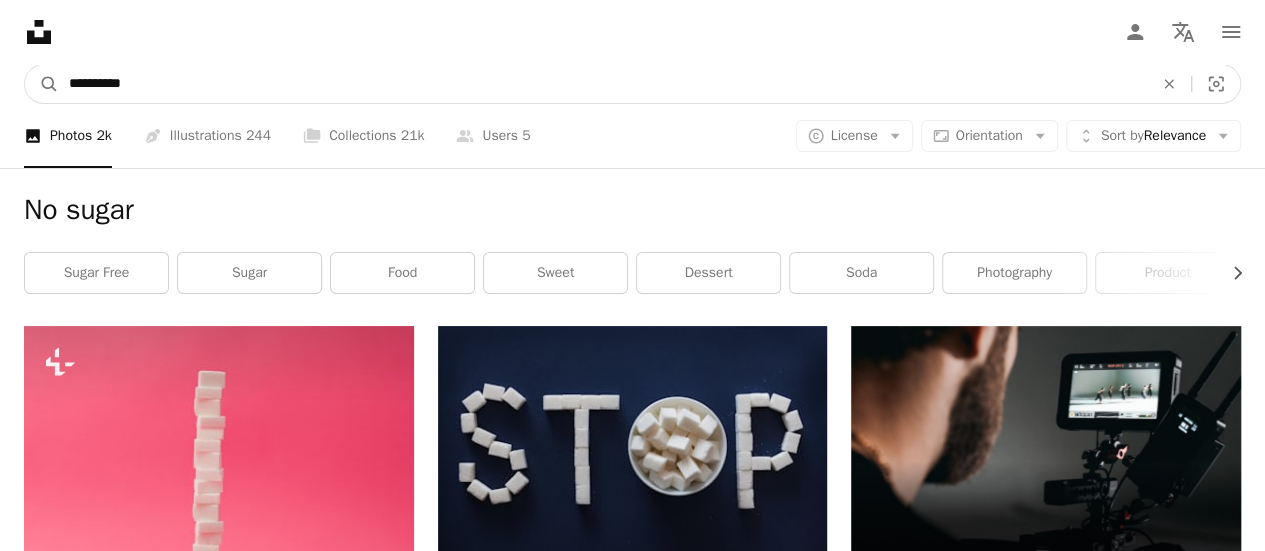 type on "**********" 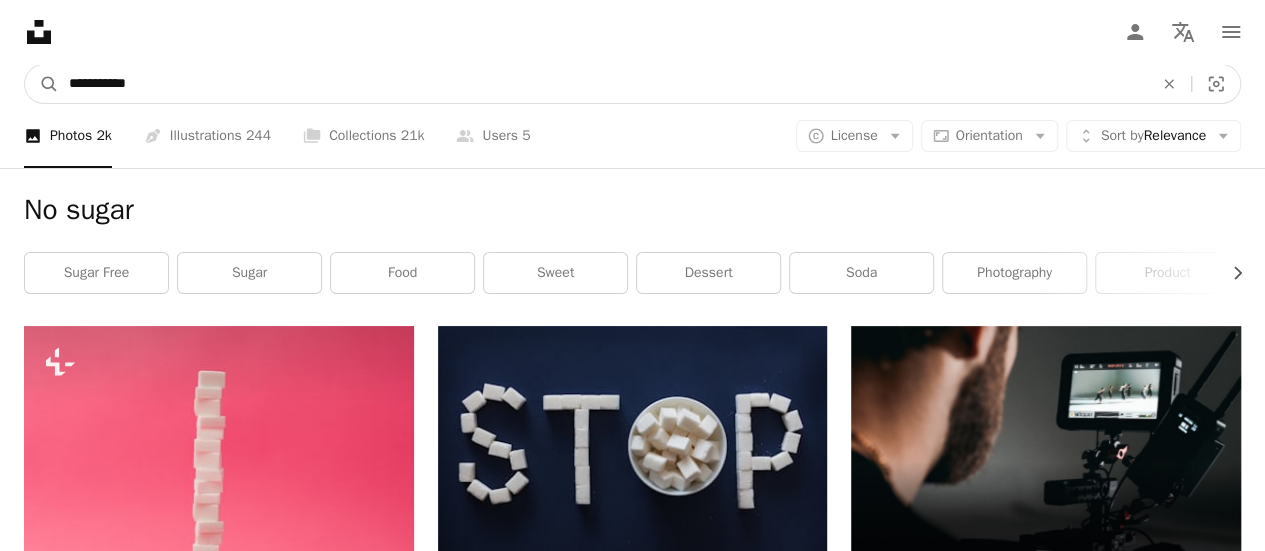 click on "A magnifying glass" at bounding box center (42, 84) 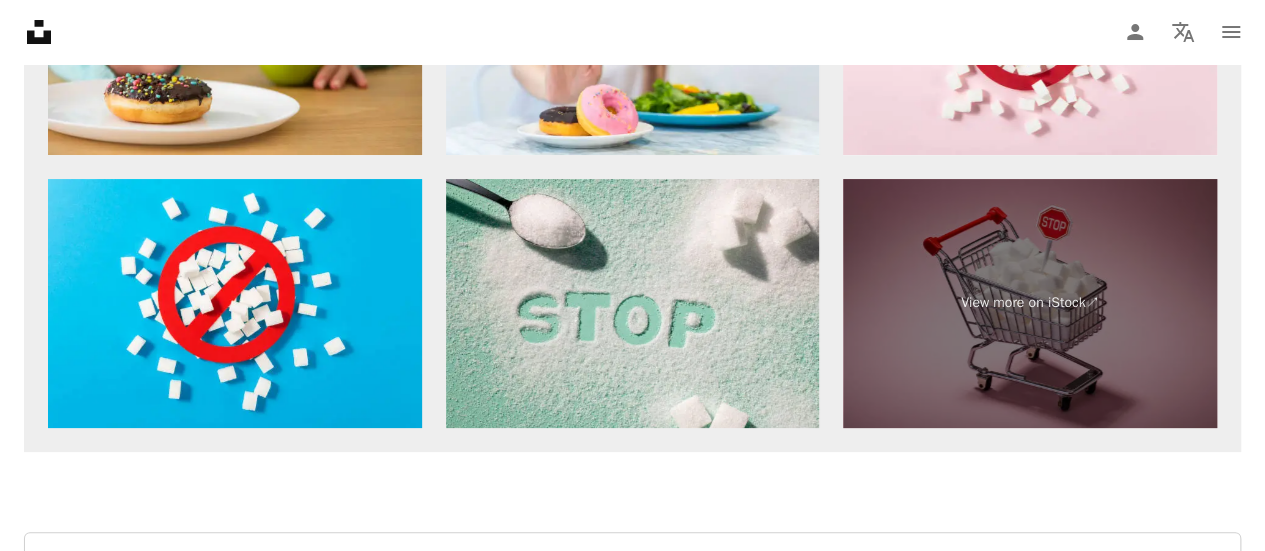 scroll, scrollTop: 3918, scrollLeft: 0, axis: vertical 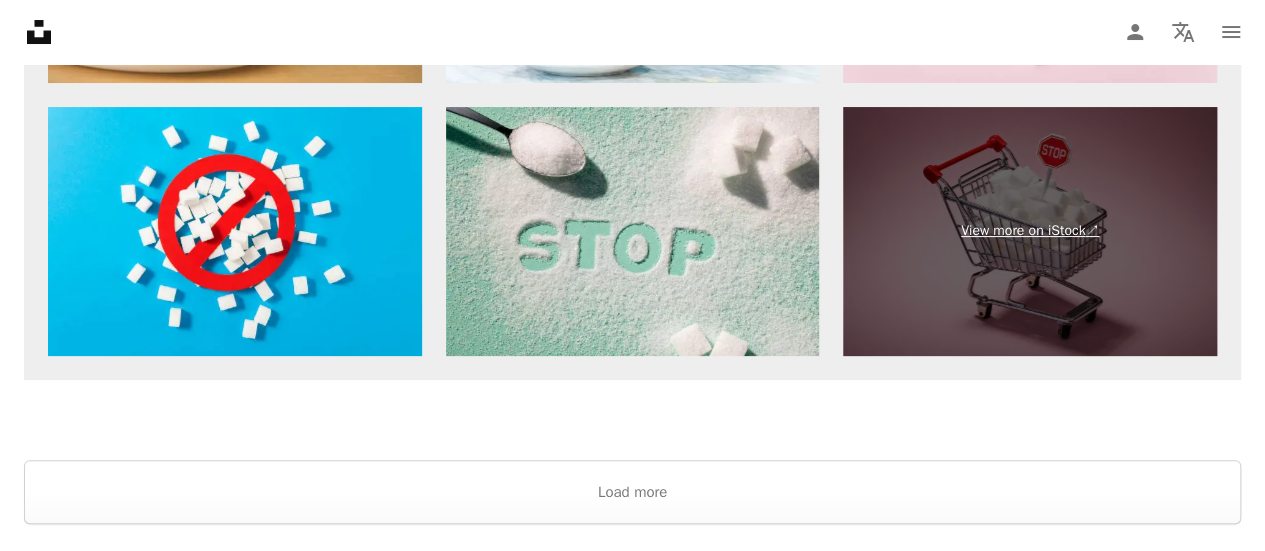 click on "View more on iStock  ↗" at bounding box center [1030, 231] 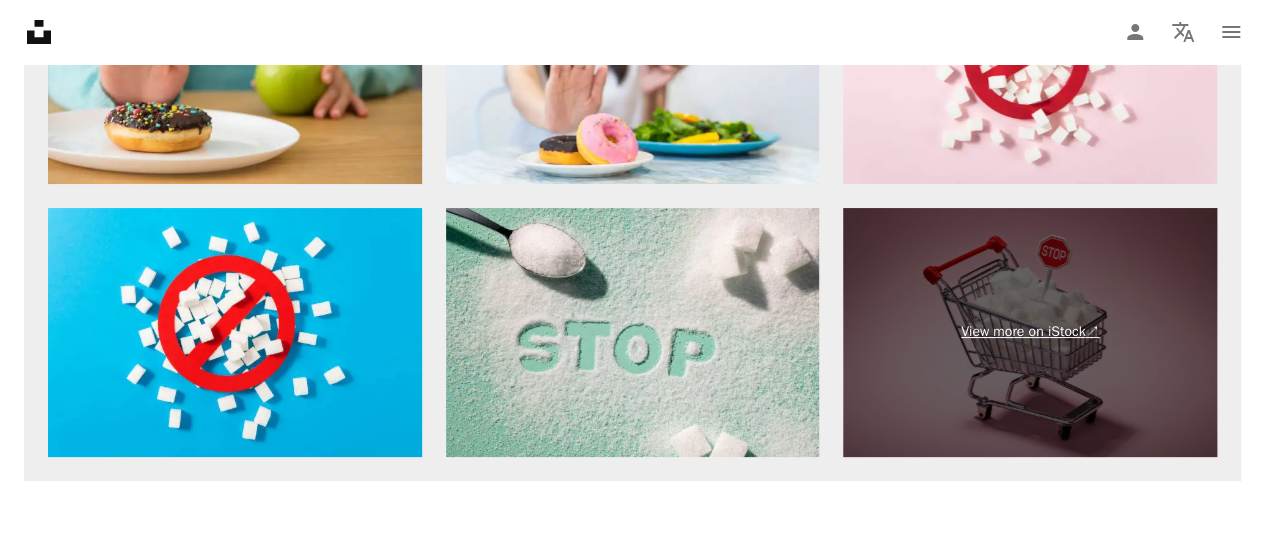 scroll, scrollTop: 3818, scrollLeft: 0, axis: vertical 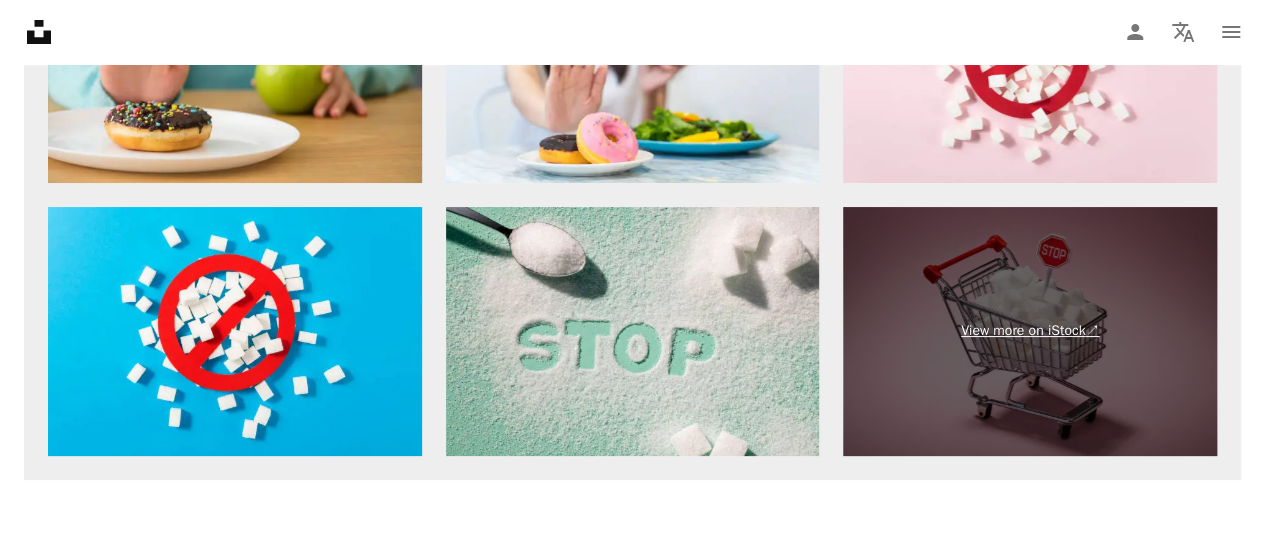 click on "View more on iStock  ↗" at bounding box center (1030, 331) 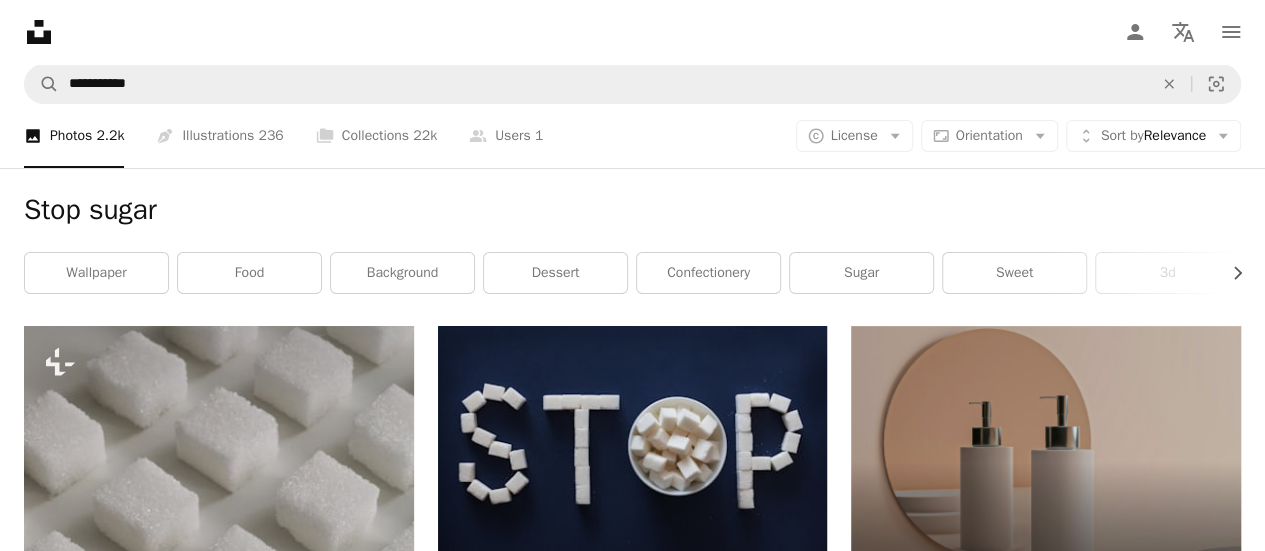 scroll, scrollTop: 200, scrollLeft: 0, axis: vertical 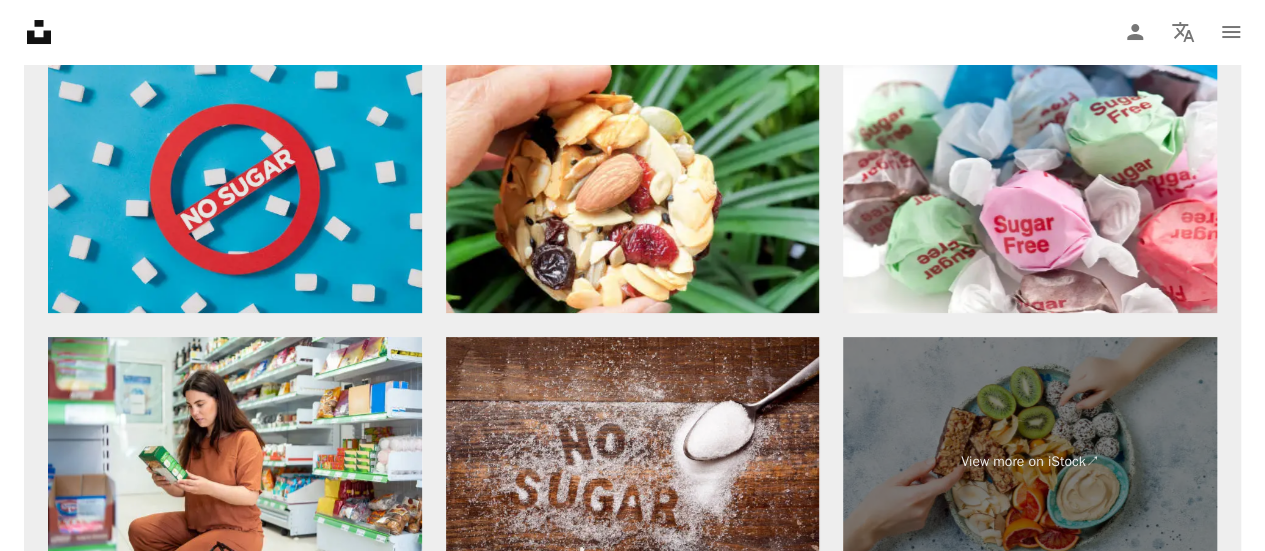 click at bounding box center (235, 188) 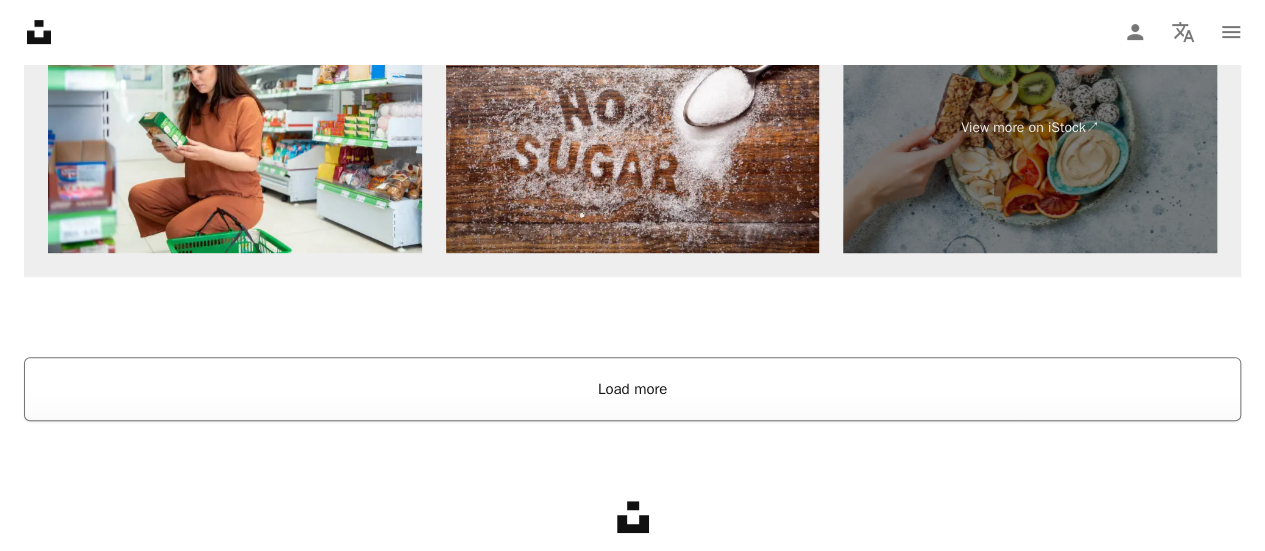 scroll, scrollTop: 4331, scrollLeft: 0, axis: vertical 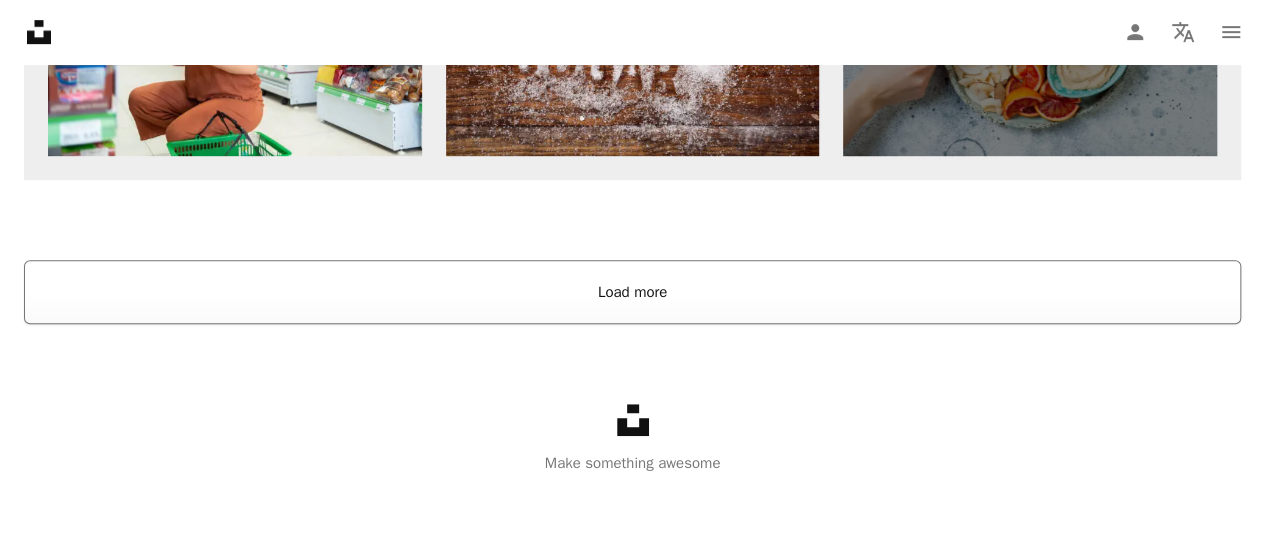 click on "Load more" at bounding box center (632, 292) 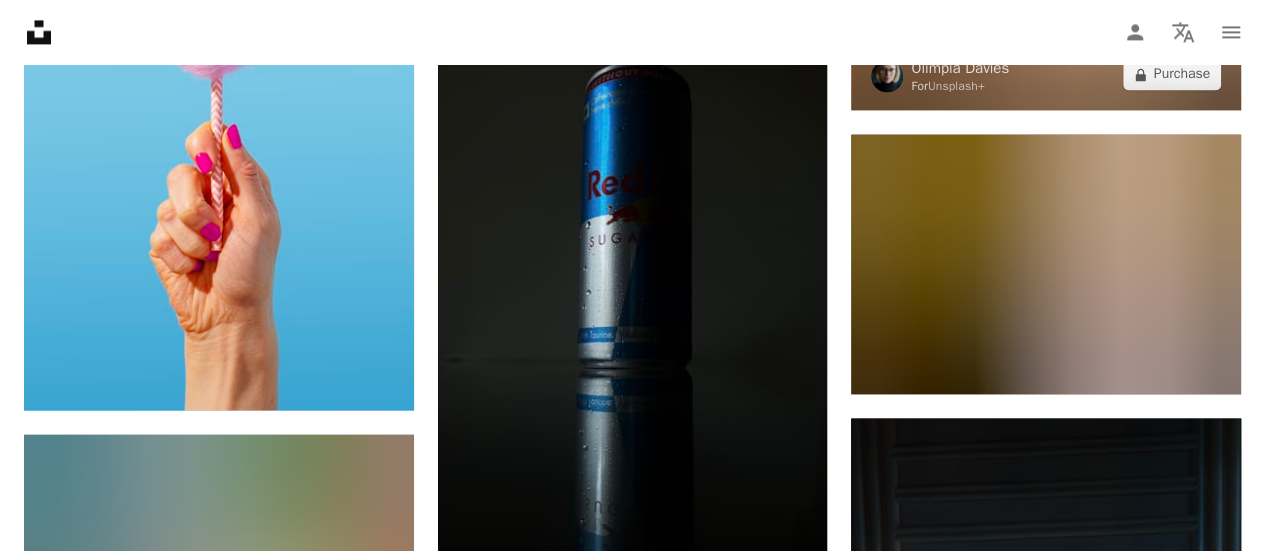 scroll, scrollTop: 9193, scrollLeft: 0, axis: vertical 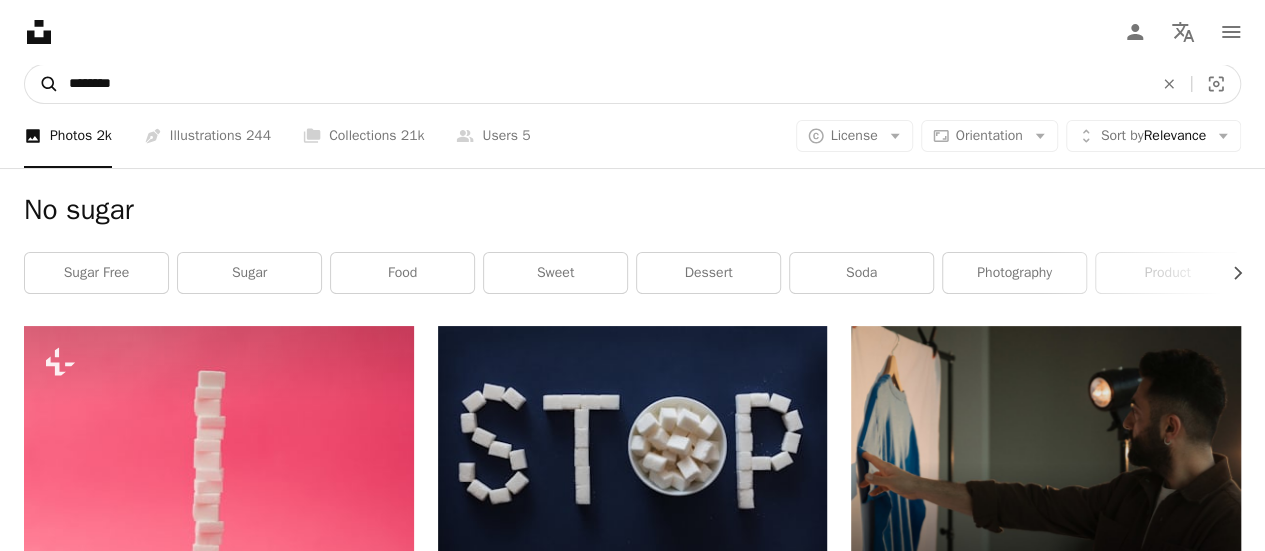drag, startPoint x: 171, startPoint y: 77, endPoint x: 51, endPoint y: 65, distance: 120.59851 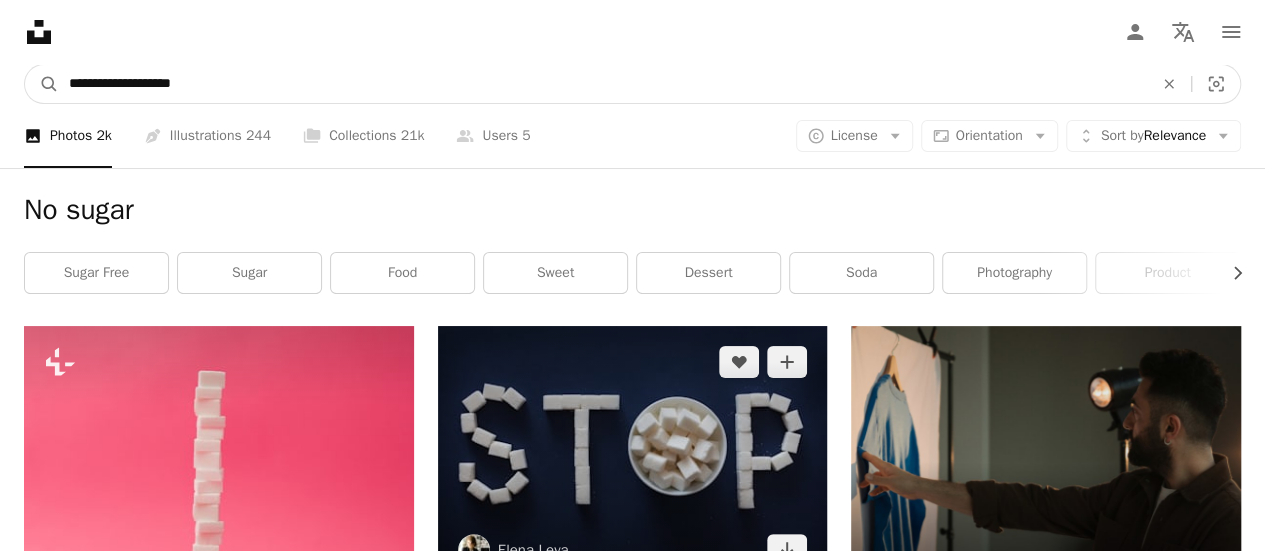 type on "**********" 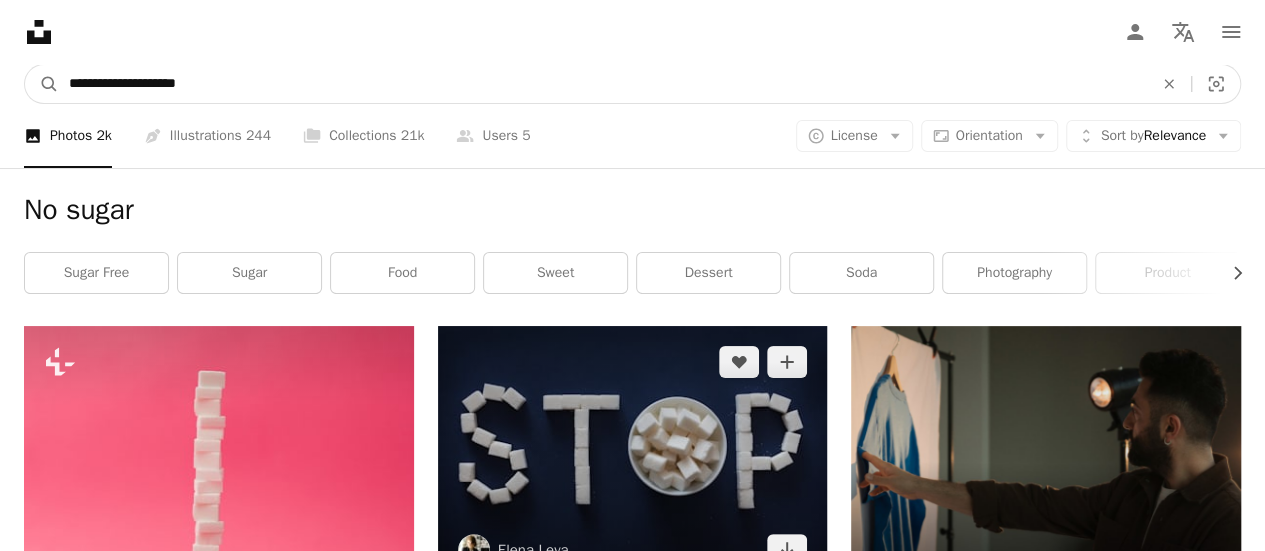click on "A magnifying glass" at bounding box center [42, 84] 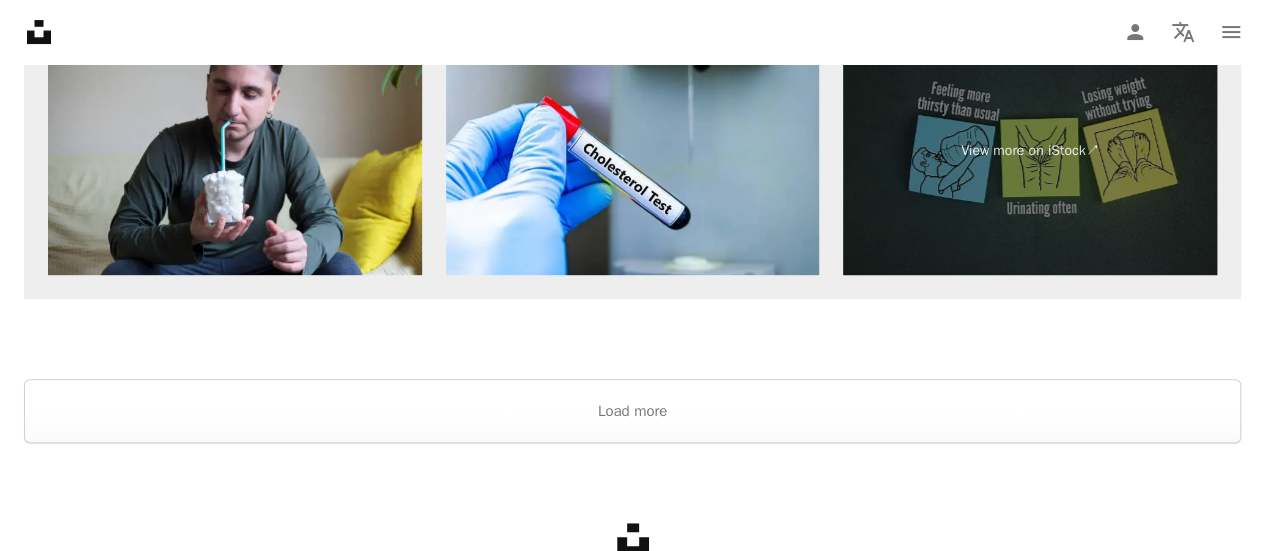 scroll, scrollTop: 4000, scrollLeft: 0, axis: vertical 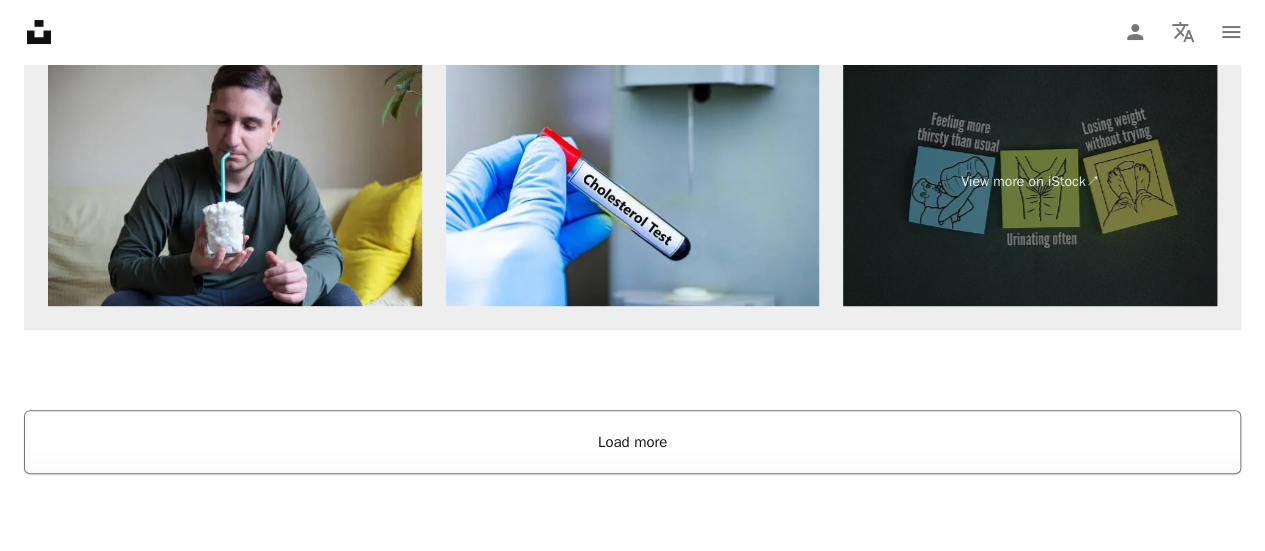 click on "Load more" at bounding box center (632, 442) 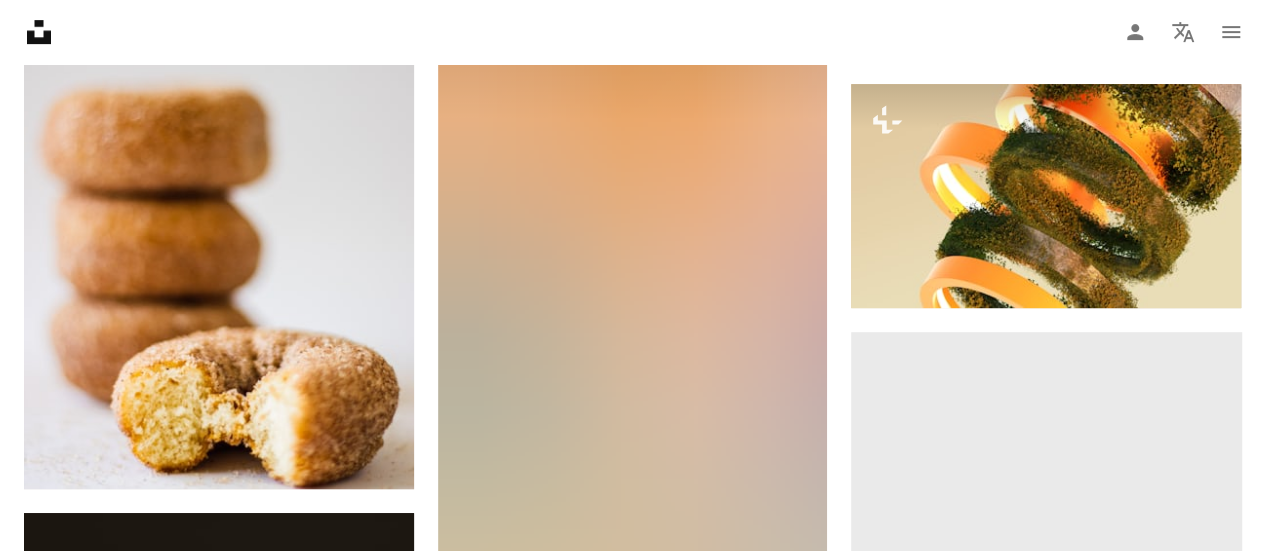 scroll, scrollTop: 8562, scrollLeft: 0, axis: vertical 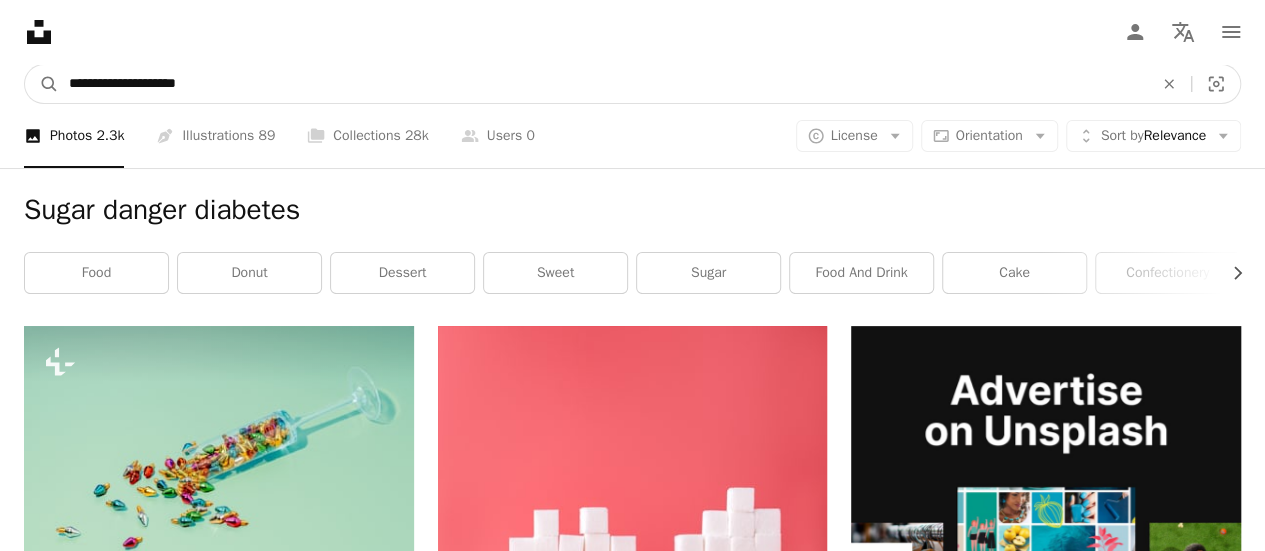 click on "**********" at bounding box center (603, 84) 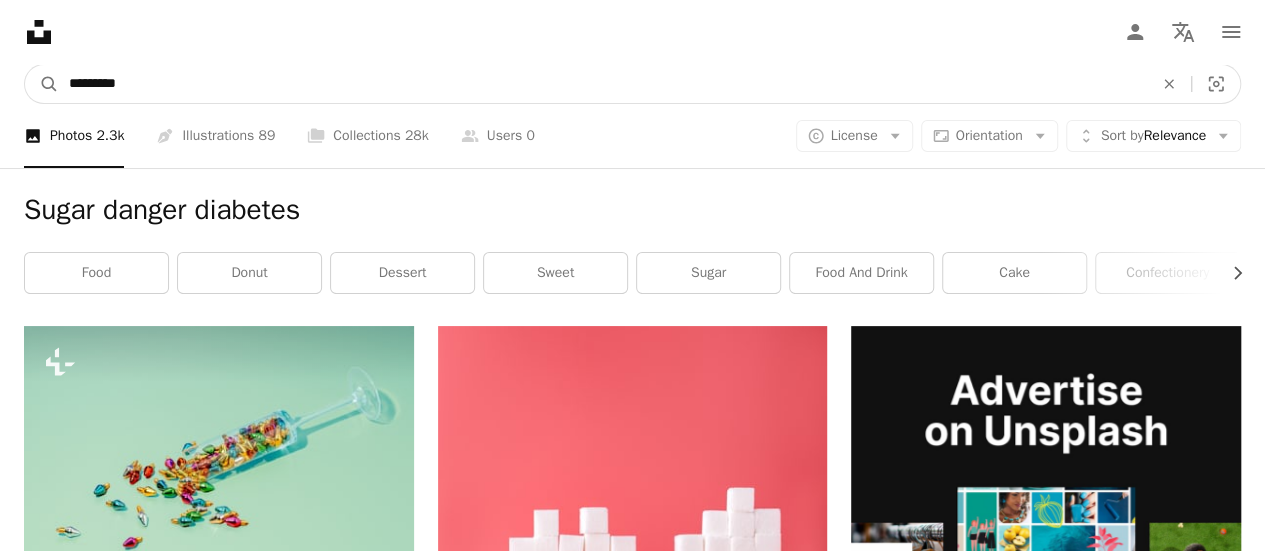 type on "**********" 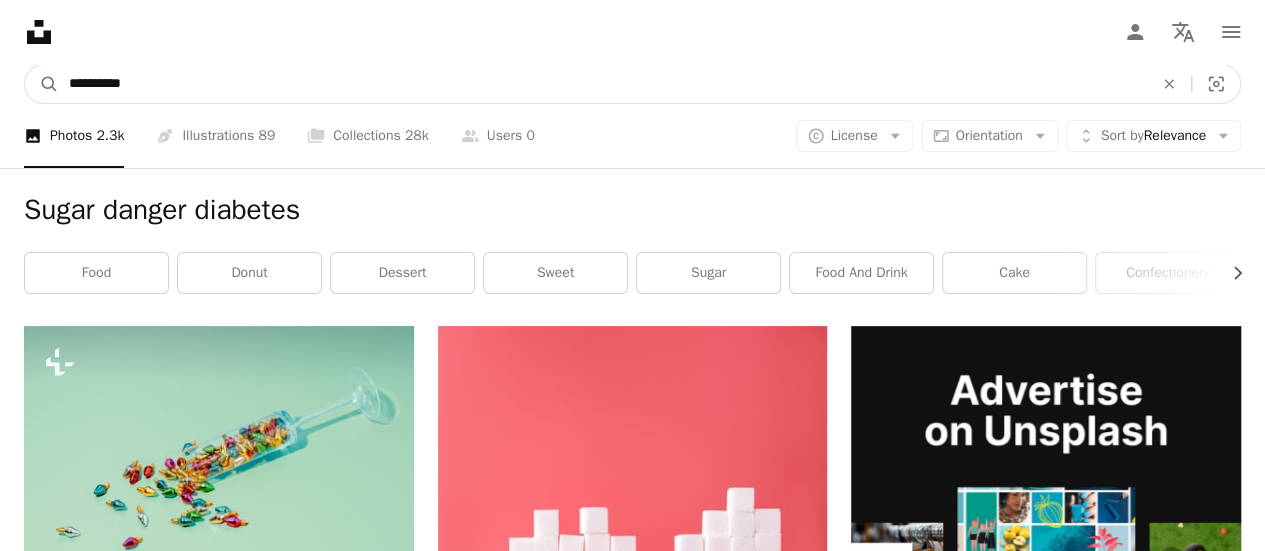 click on "A magnifying glass" at bounding box center (42, 84) 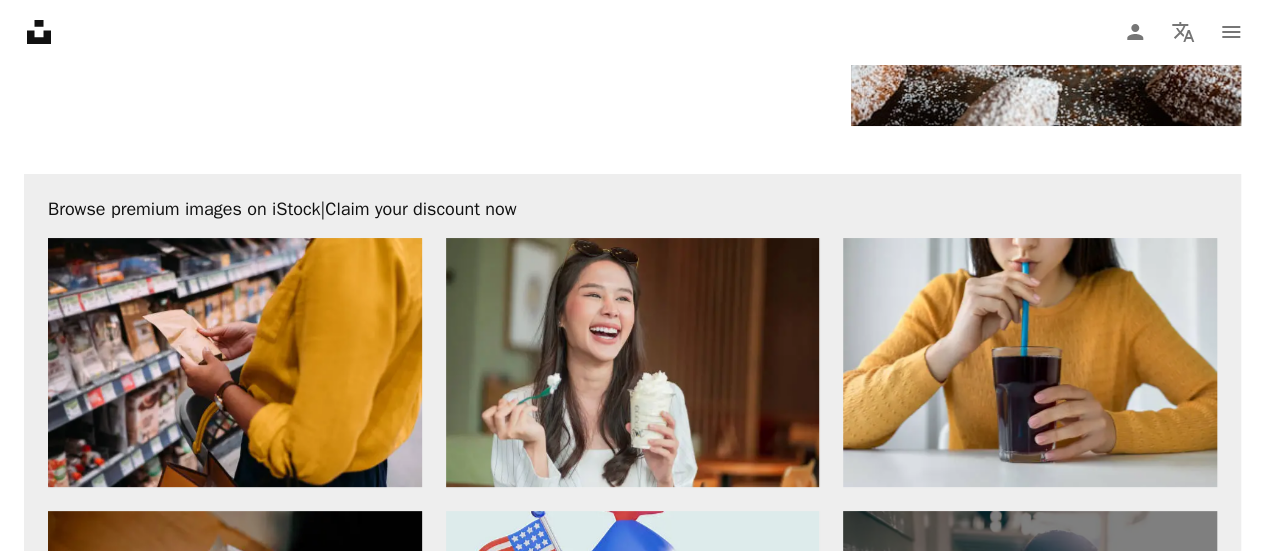 scroll, scrollTop: 4200, scrollLeft: 0, axis: vertical 